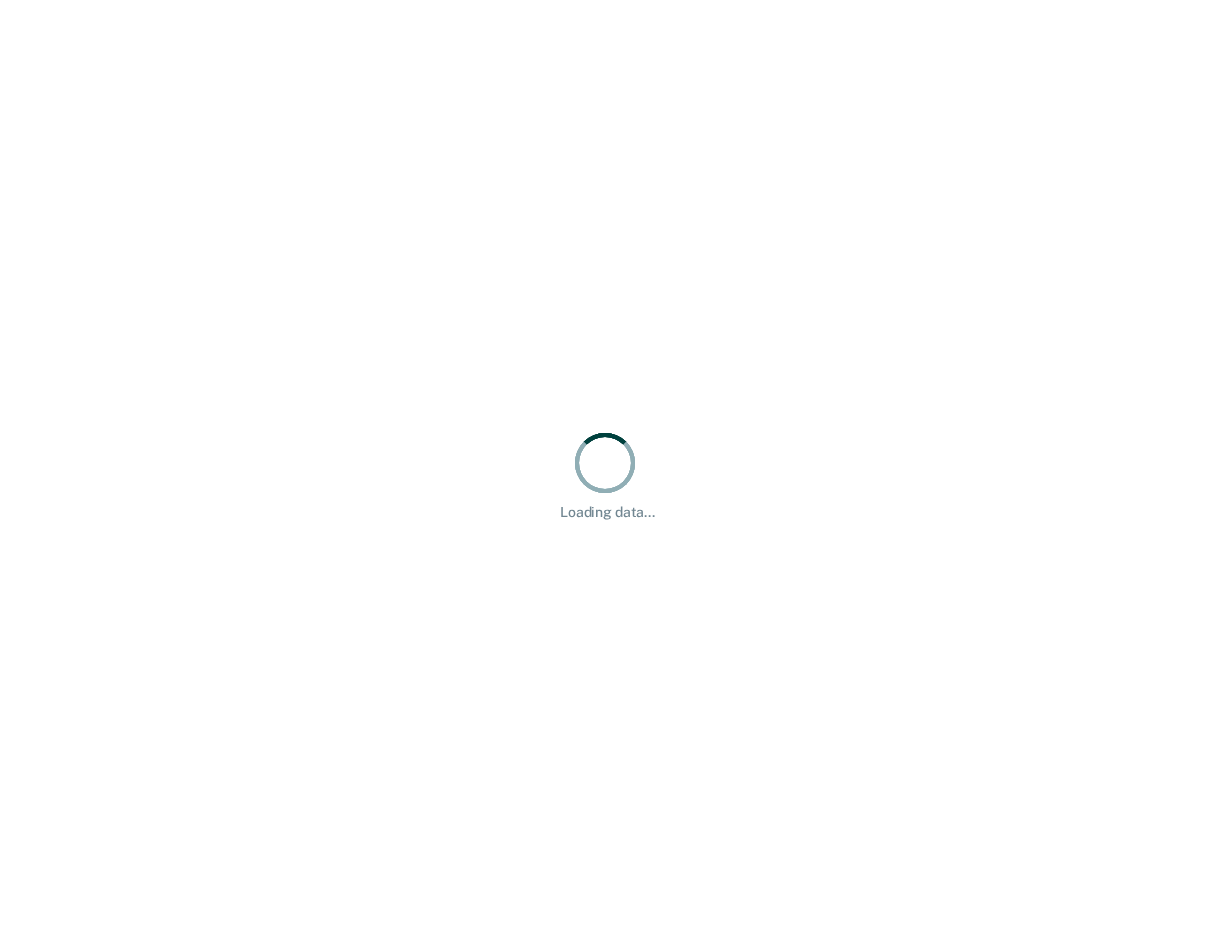 scroll, scrollTop: 0, scrollLeft: 0, axis: both 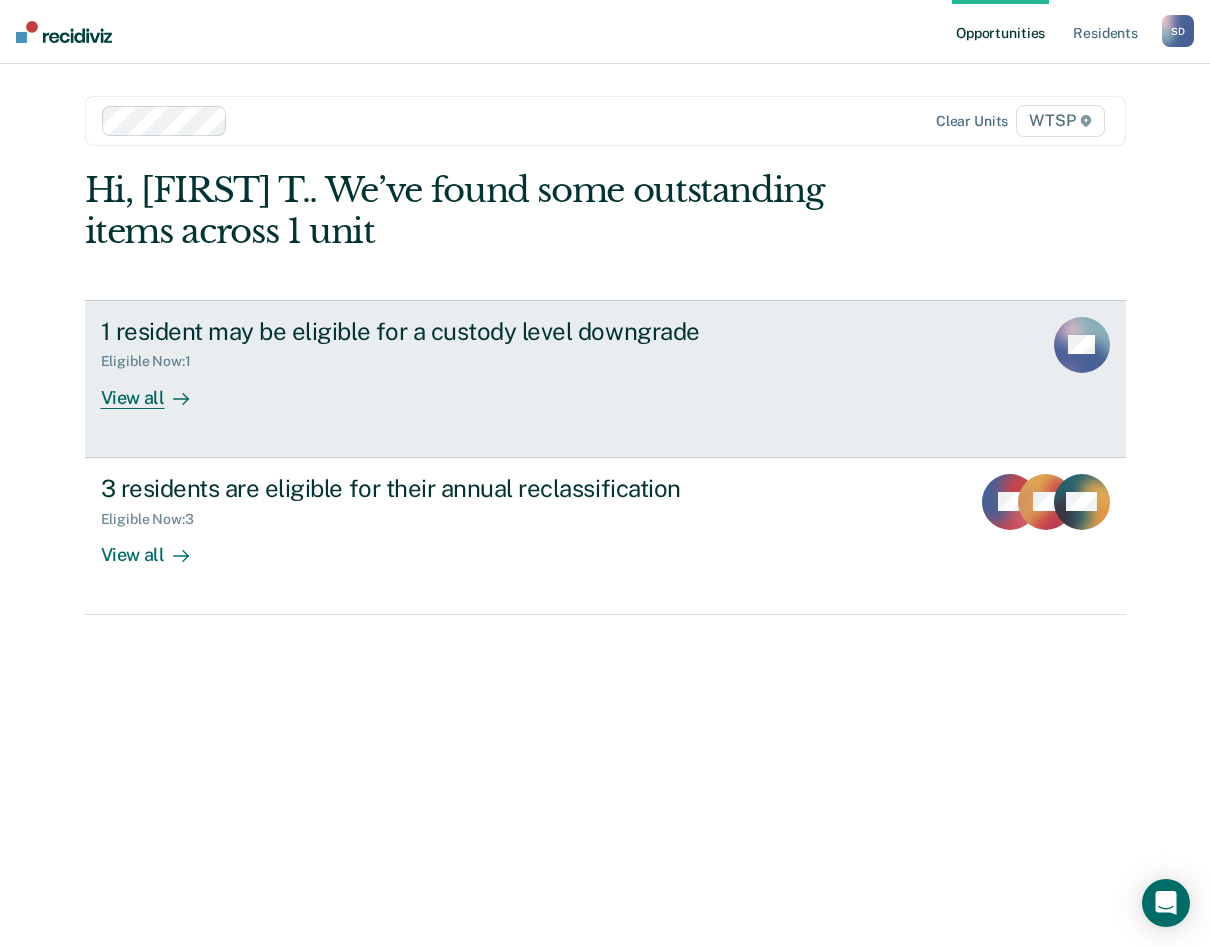 click on "1 resident may be eligible for a custody level downgrade Eligible Now :  1 View all" at bounding box center [476, 363] 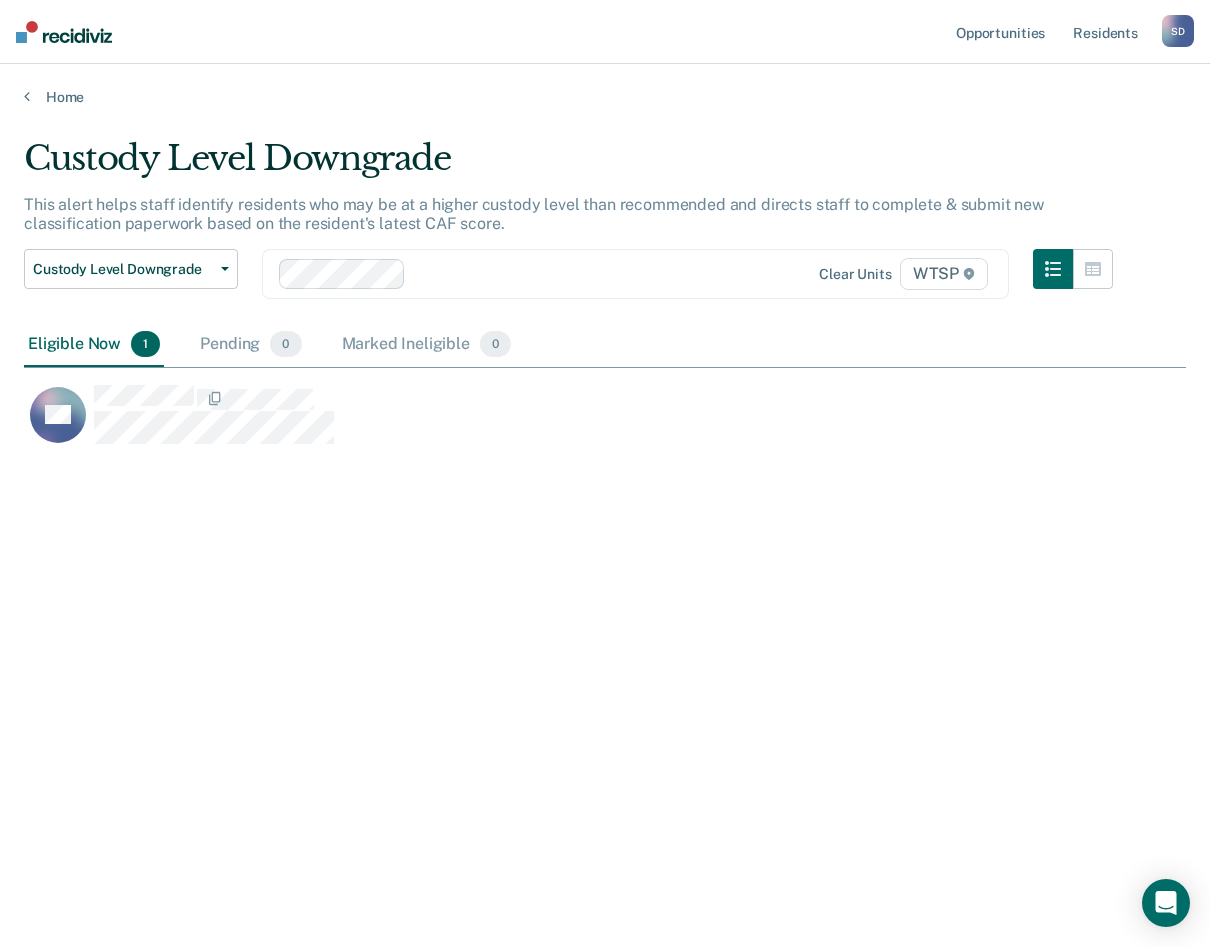 scroll, scrollTop: 16, scrollLeft: 16, axis: both 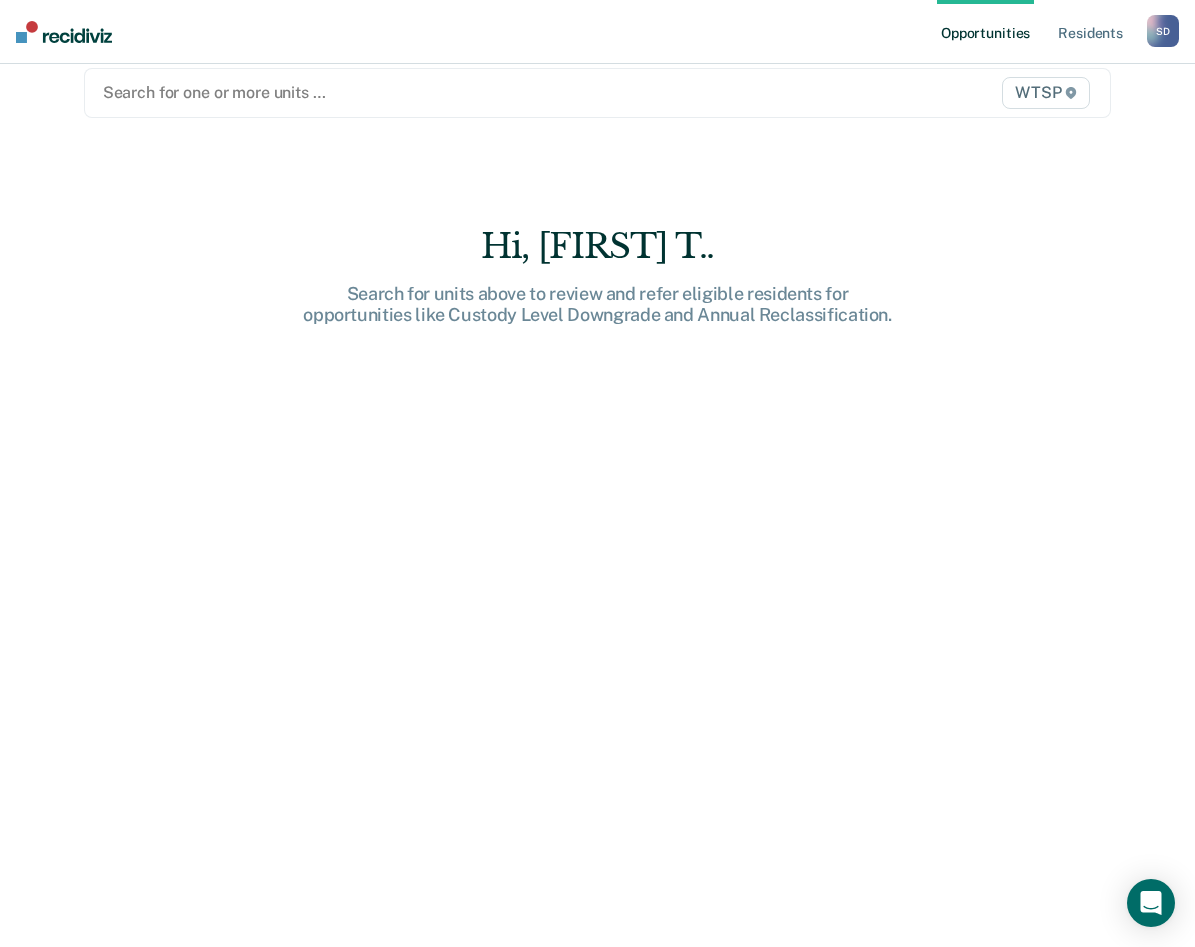 drag, startPoint x: 193, startPoint y: 99, endPoint x: 49, endPoint y: 93, distance: 144.12494 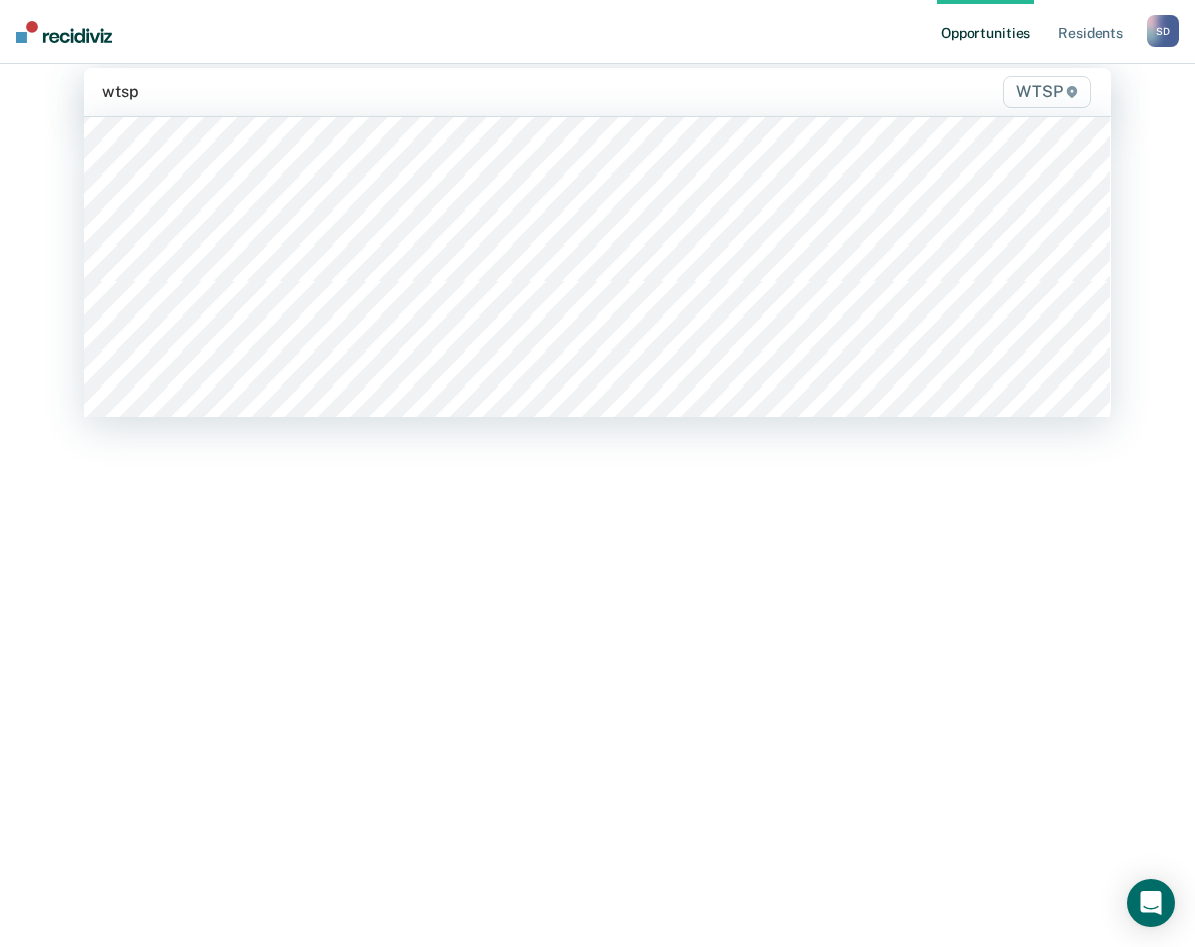 scroll, scrollTop: 912, scrollLeft: 0, axis: vertical 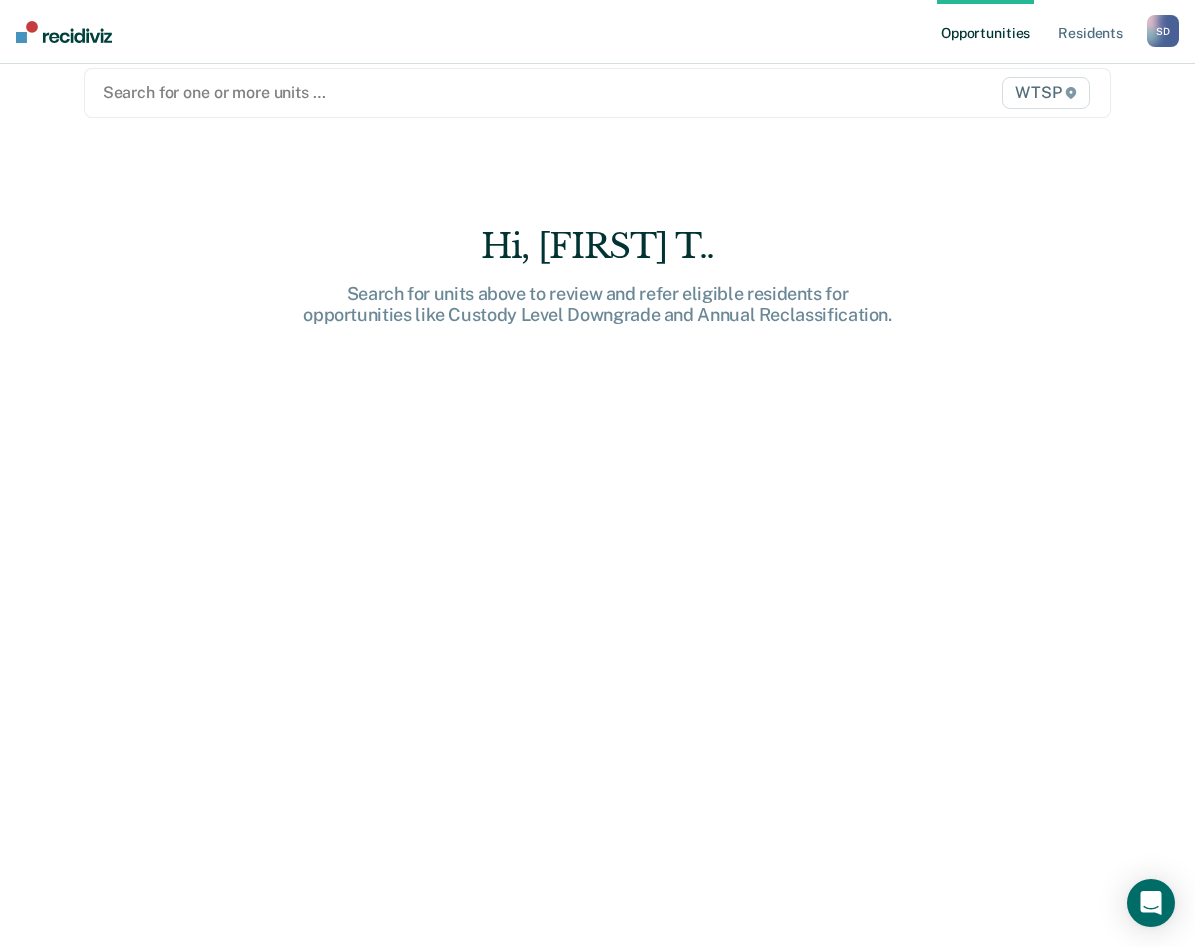 click on "WTSP" at bounding box center (1046, 93) 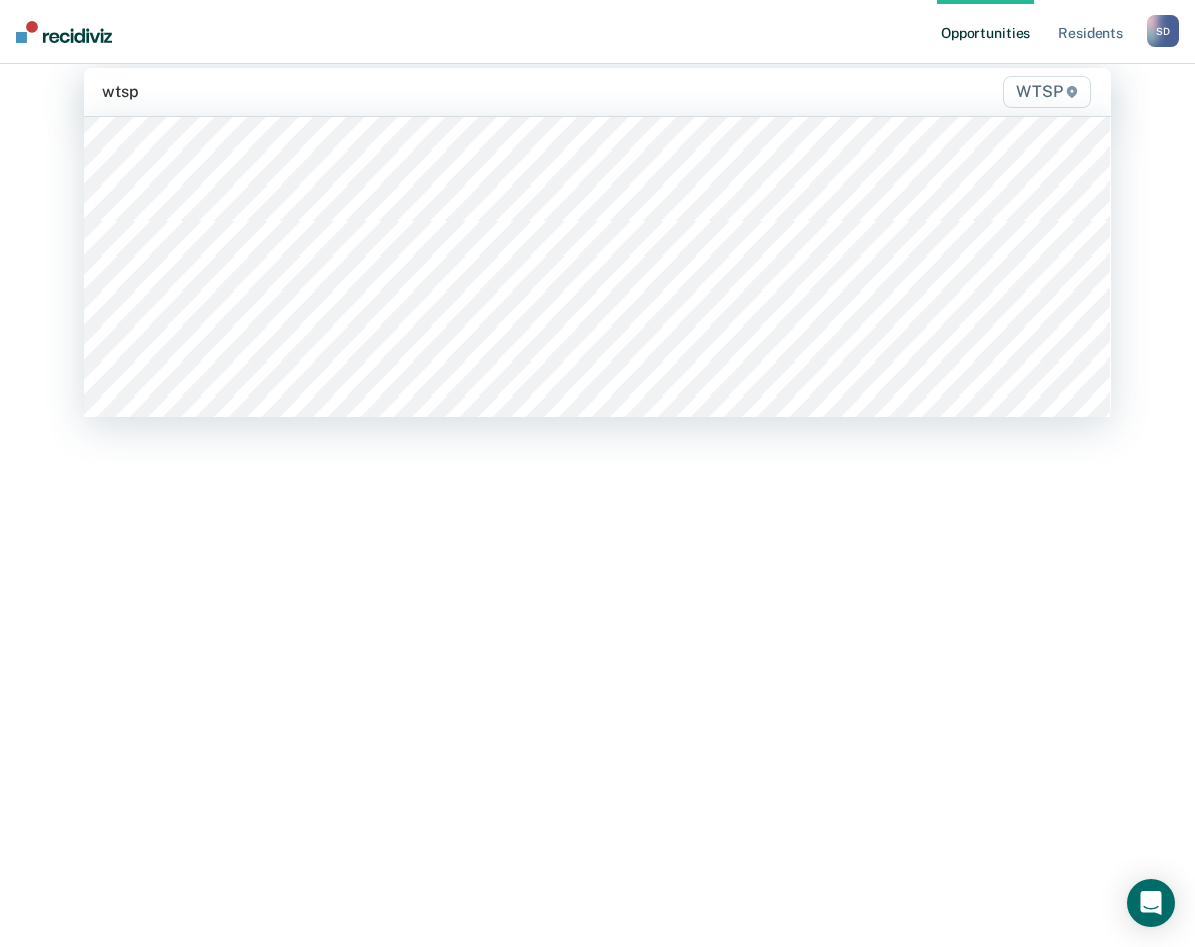 scroll, scrollTop: 712, scrollLeft: 0, axis: vertical 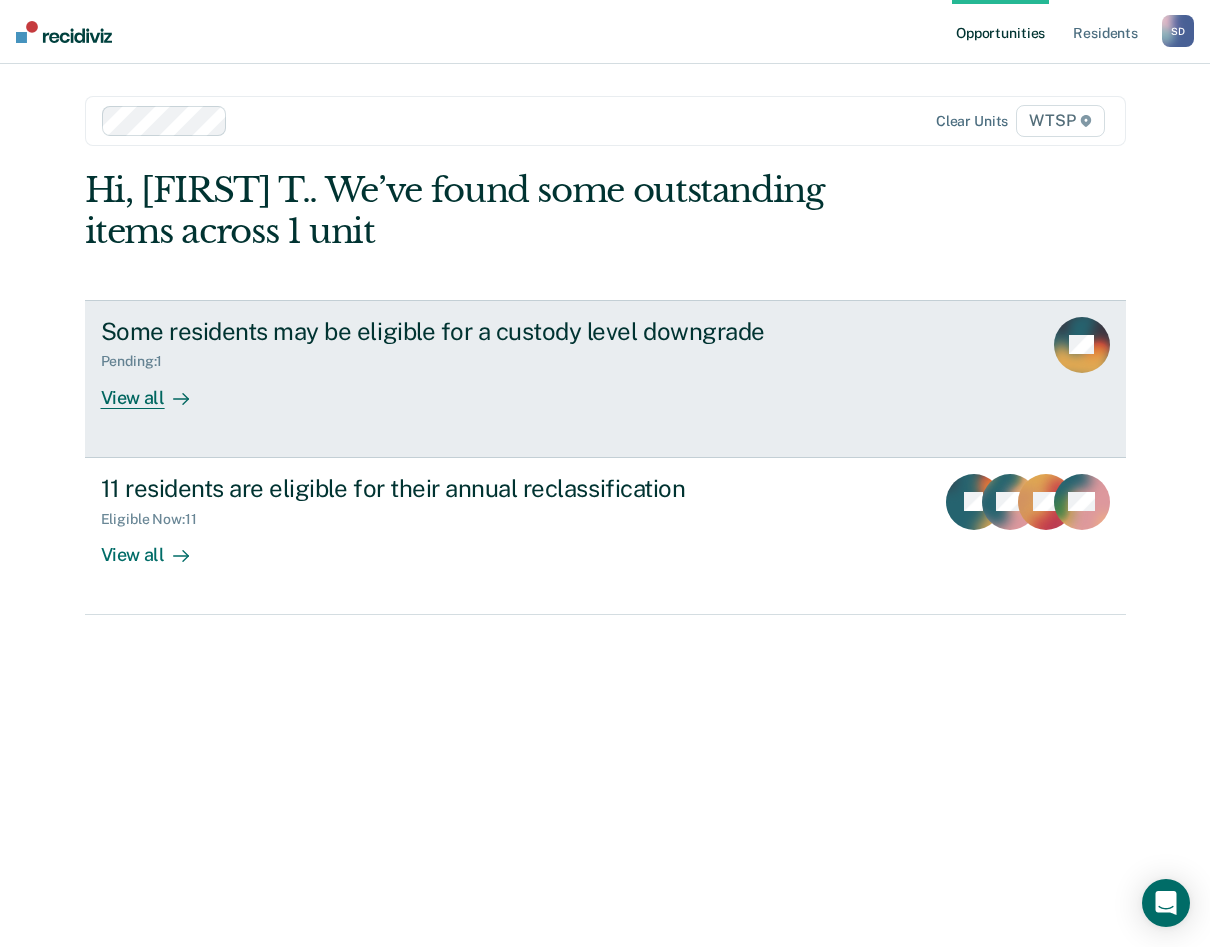 click on "View all" at bounding box center (157, 389) 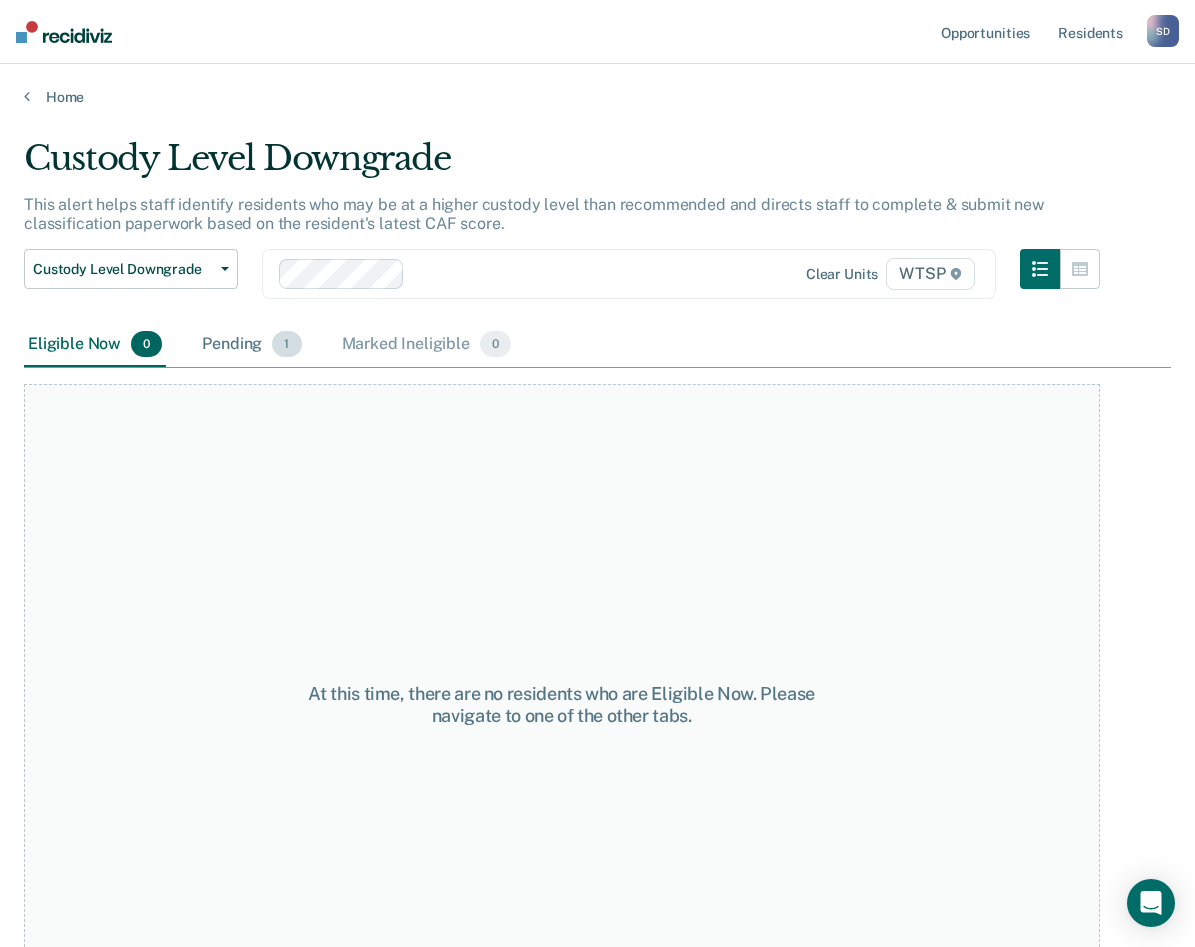 click on "Pending 1" at bounding box center [251, 345] 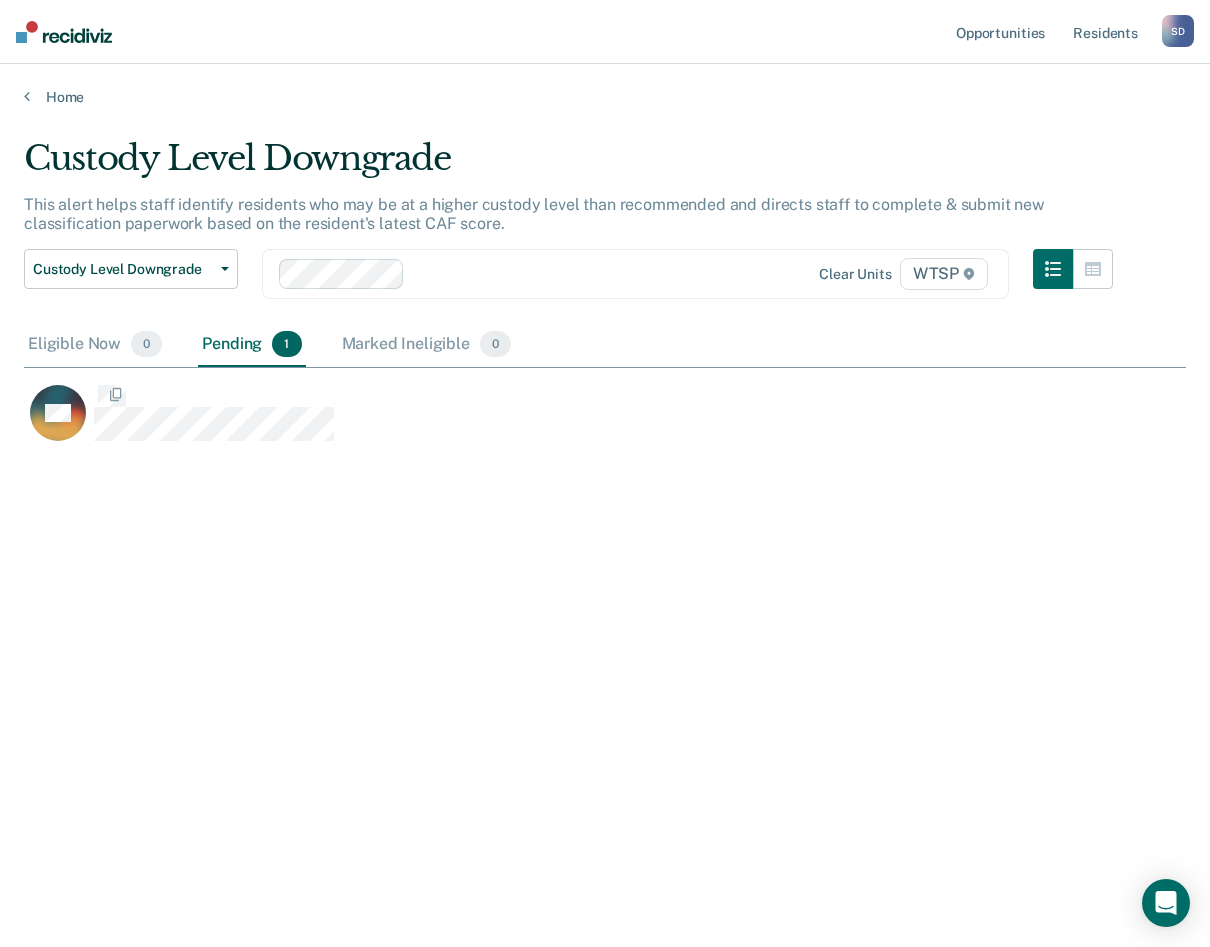 scroll, scrollTop: 16, scrollLeft: 16, axis: both 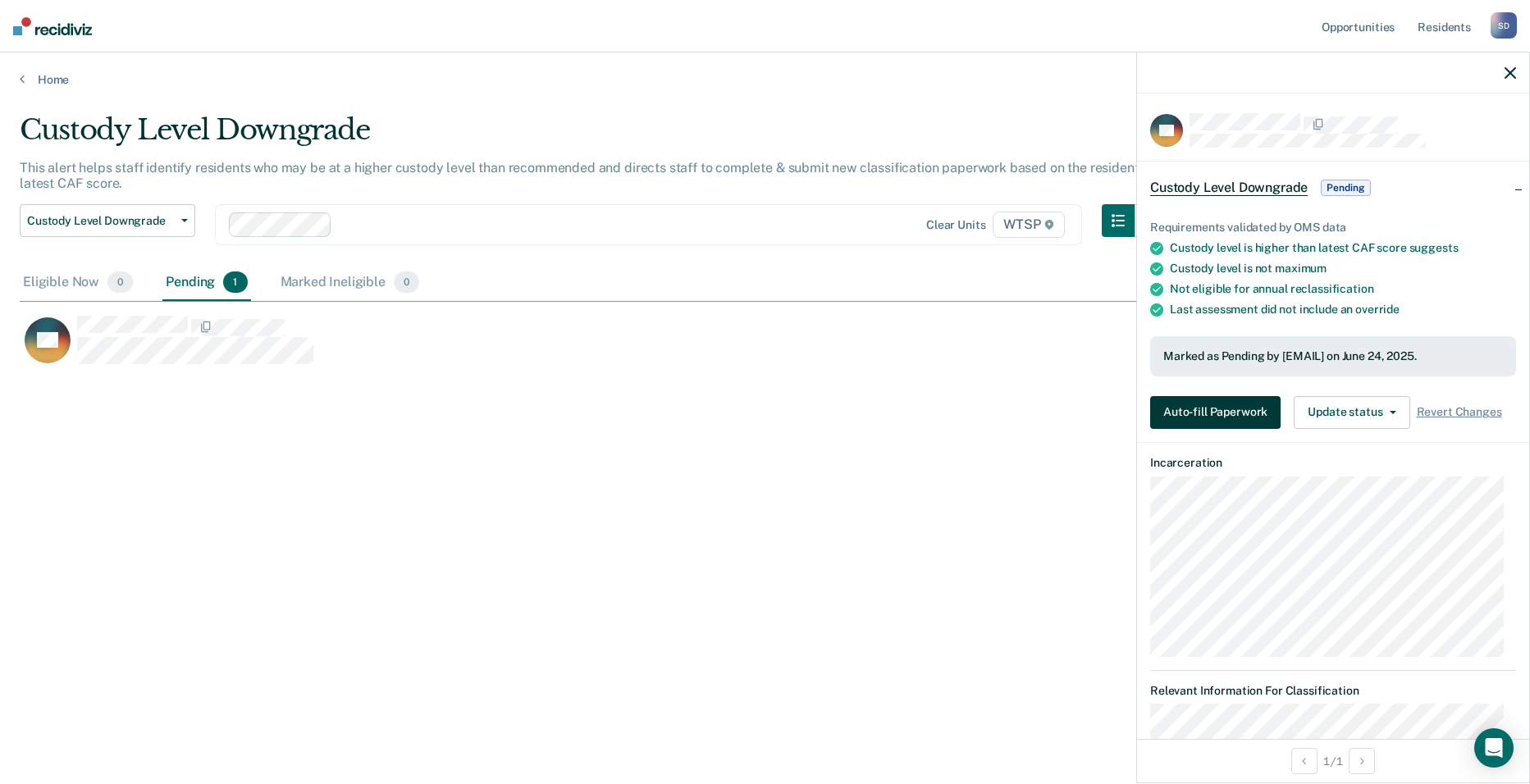 click on "Auto-fill Paperwork" at bounding box center (1215, 413) 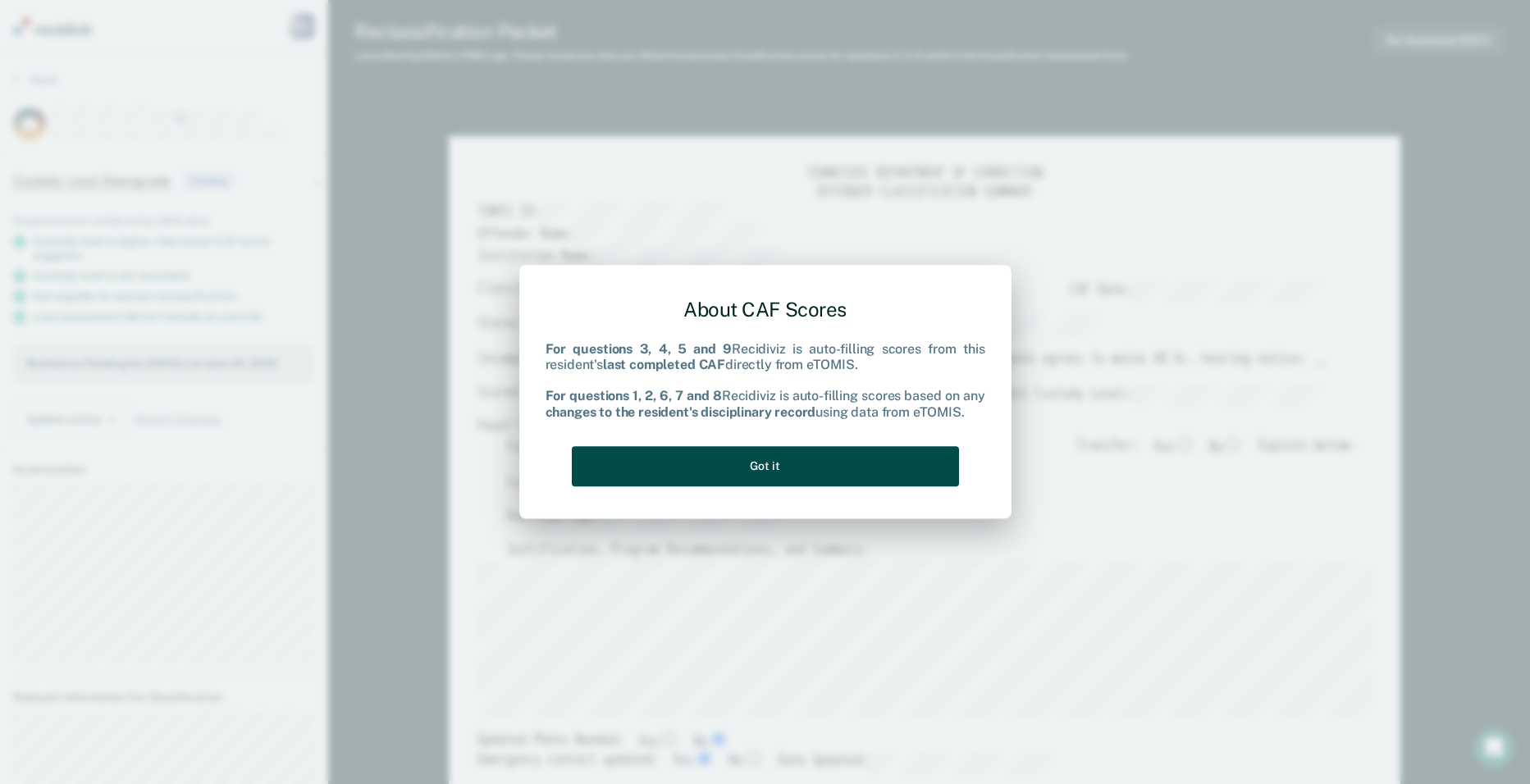 click on "Got it" at bounding box center [765, 466] 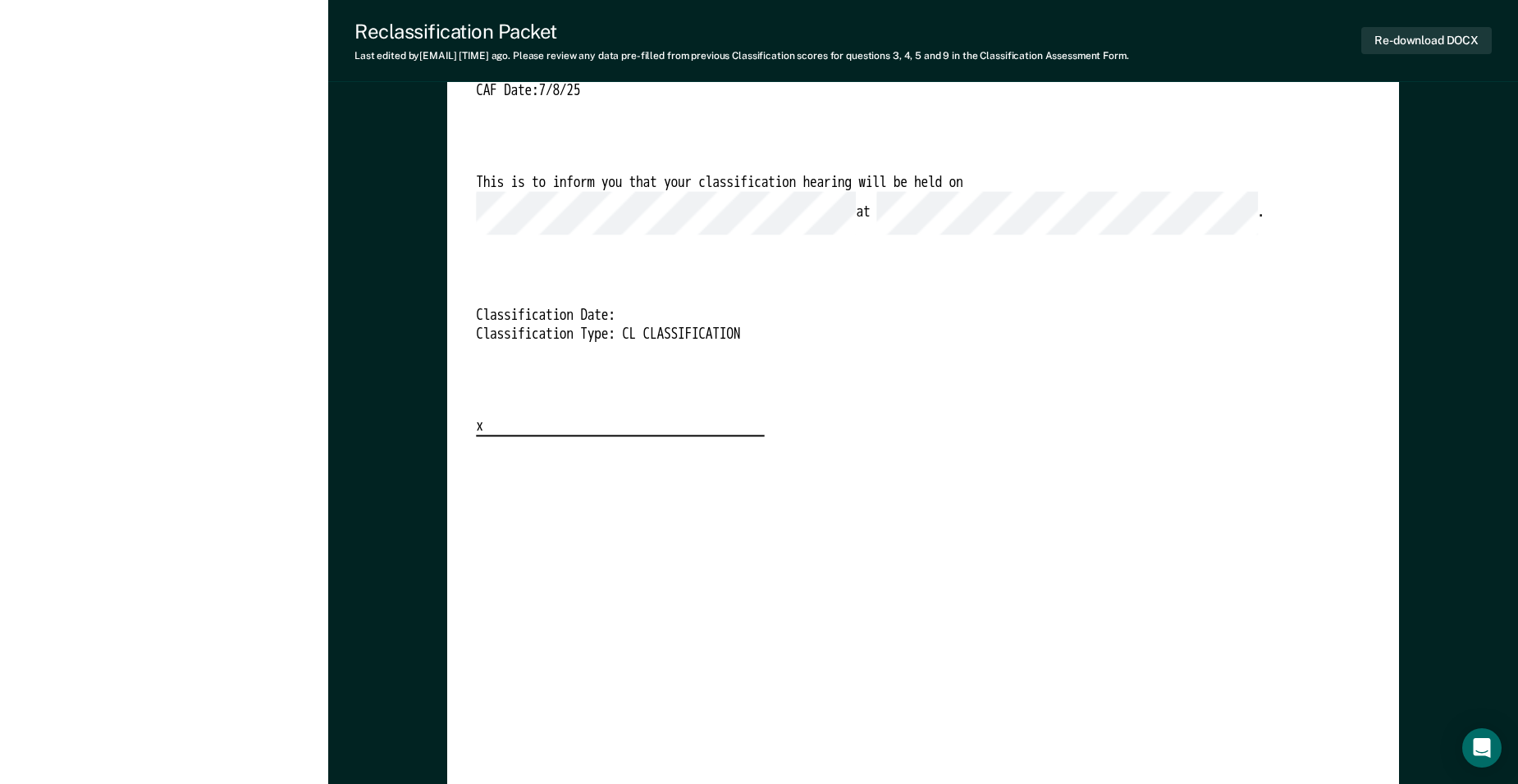 scroll, scrollTop: 4100, scrollLeft: 0, axis: vertical 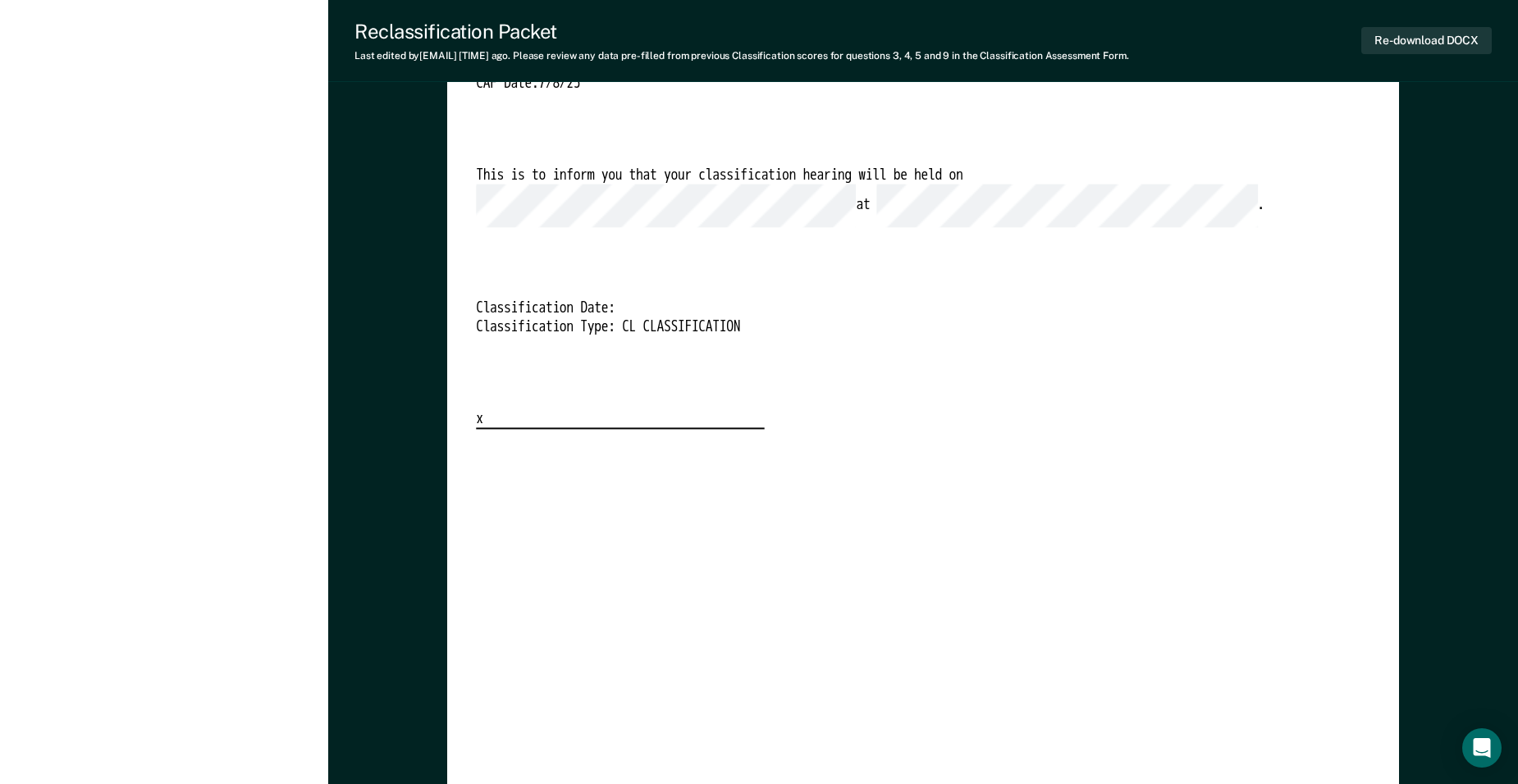 click on "TENNESSEE DEPARTMENT OF CORRECTION CLASSIFICATION HEARING NOTICE TOMIS ID: [NUMBER] [FIRST] [LAST] CAF Date: 7/8/25 This is to inform you that your classification hearing will be held on at . Classification Date: Classification Type: CL CLASSIFICATION x" at bounding box center [923, 189] 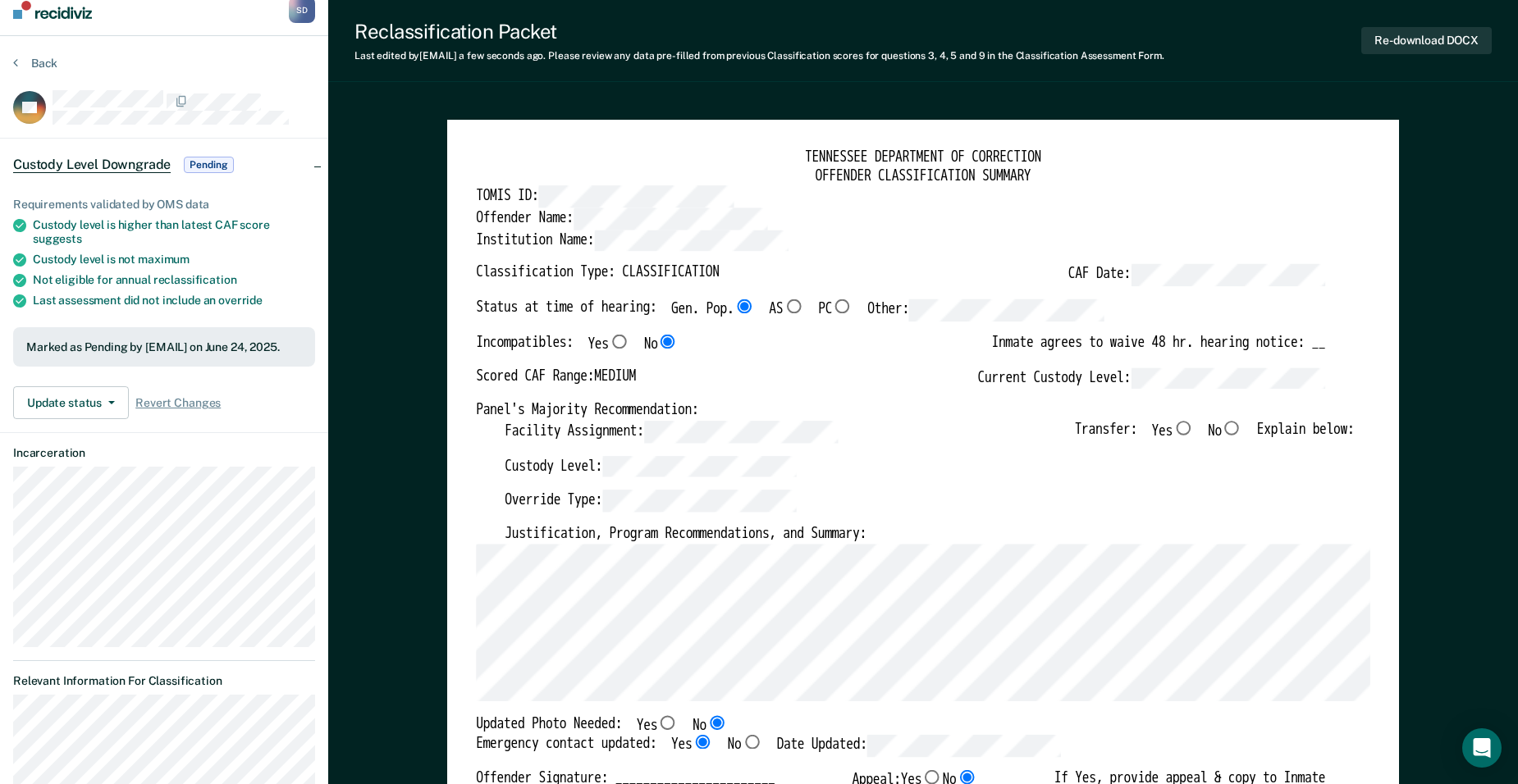 scroll, scrollTop: 0, scrollLeft: 0, axis: both 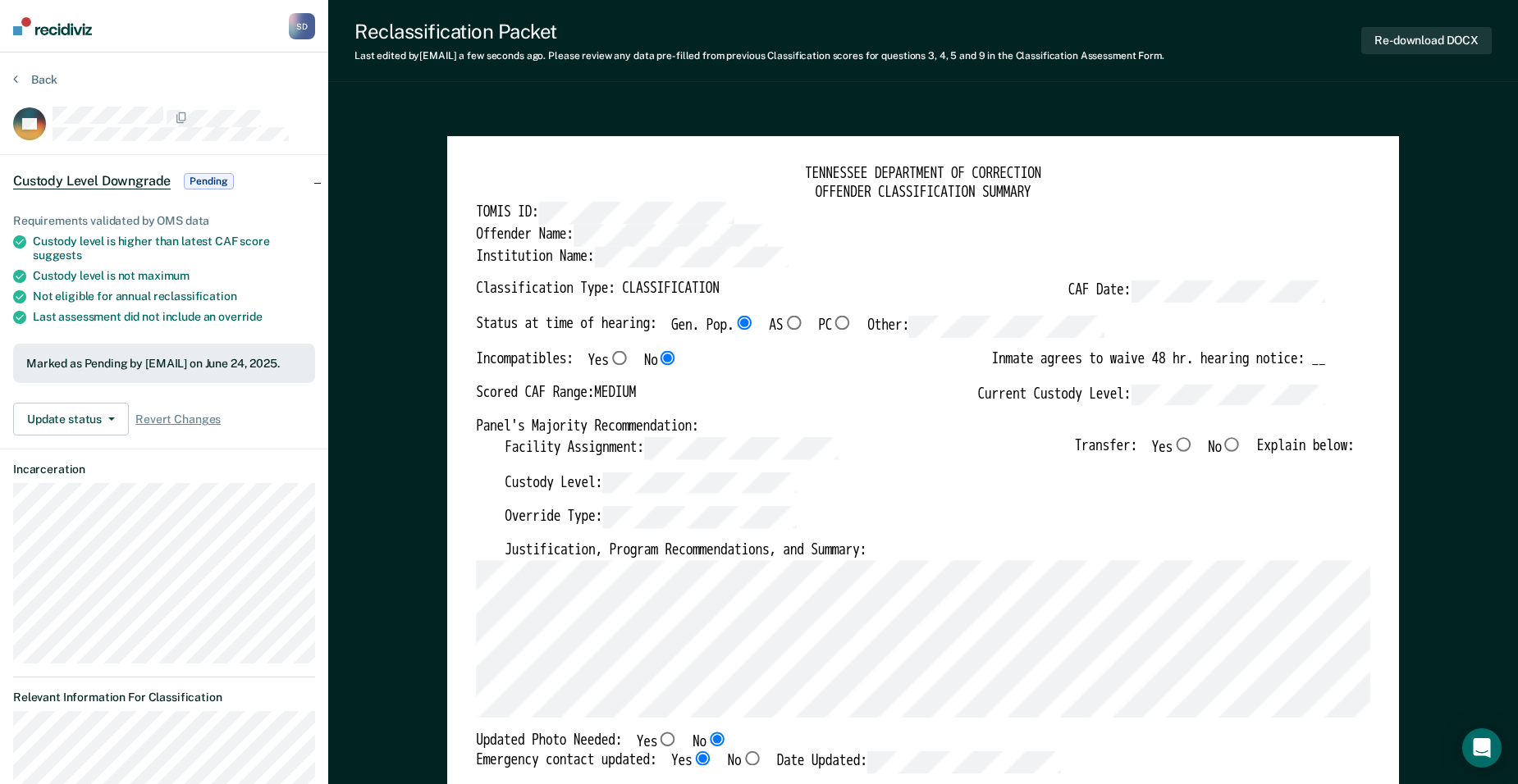 click on "No" at bounding box center [1182, 444] 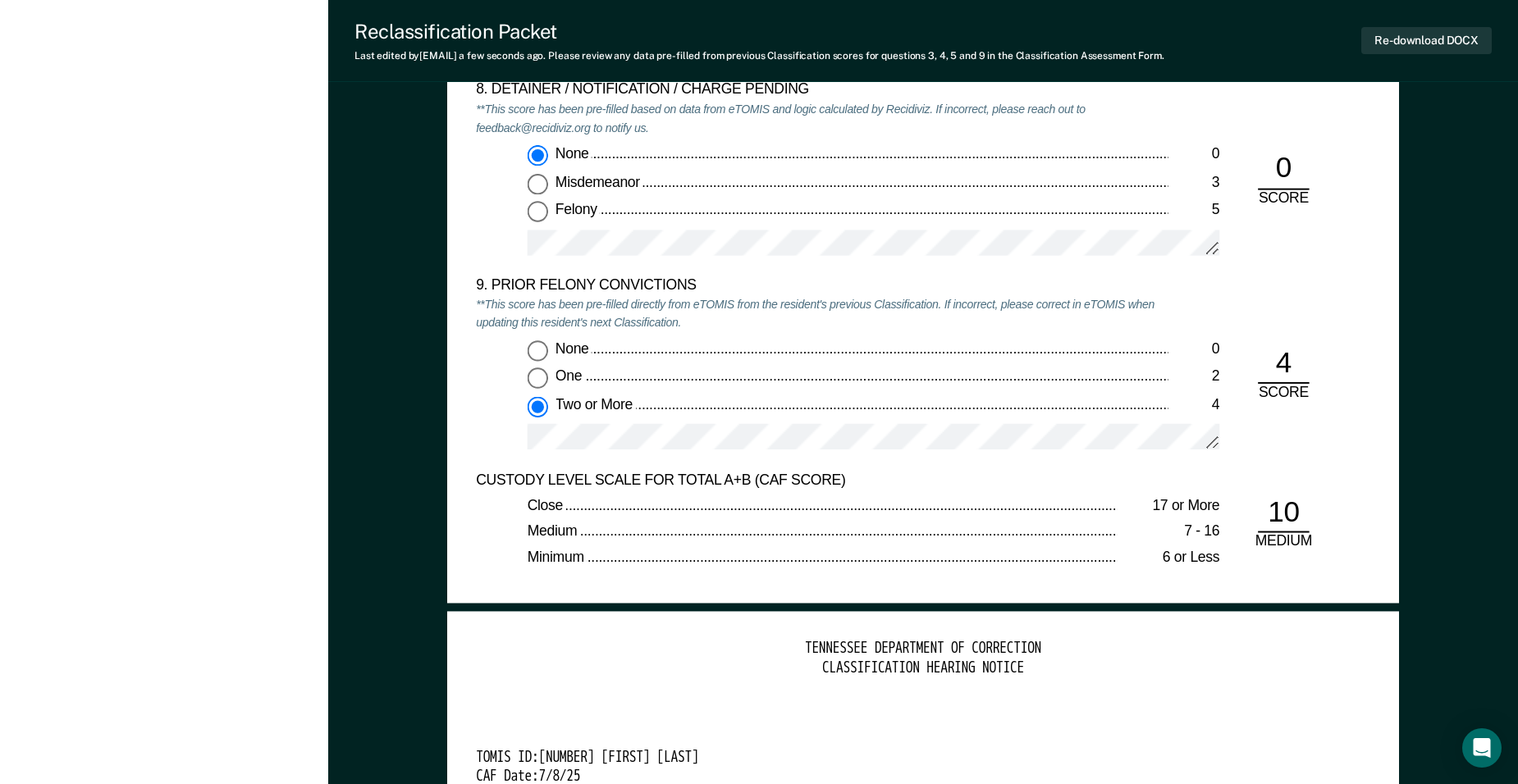 scroll, scrollTop: 3444, scrollLeft: 0, axis: vertical 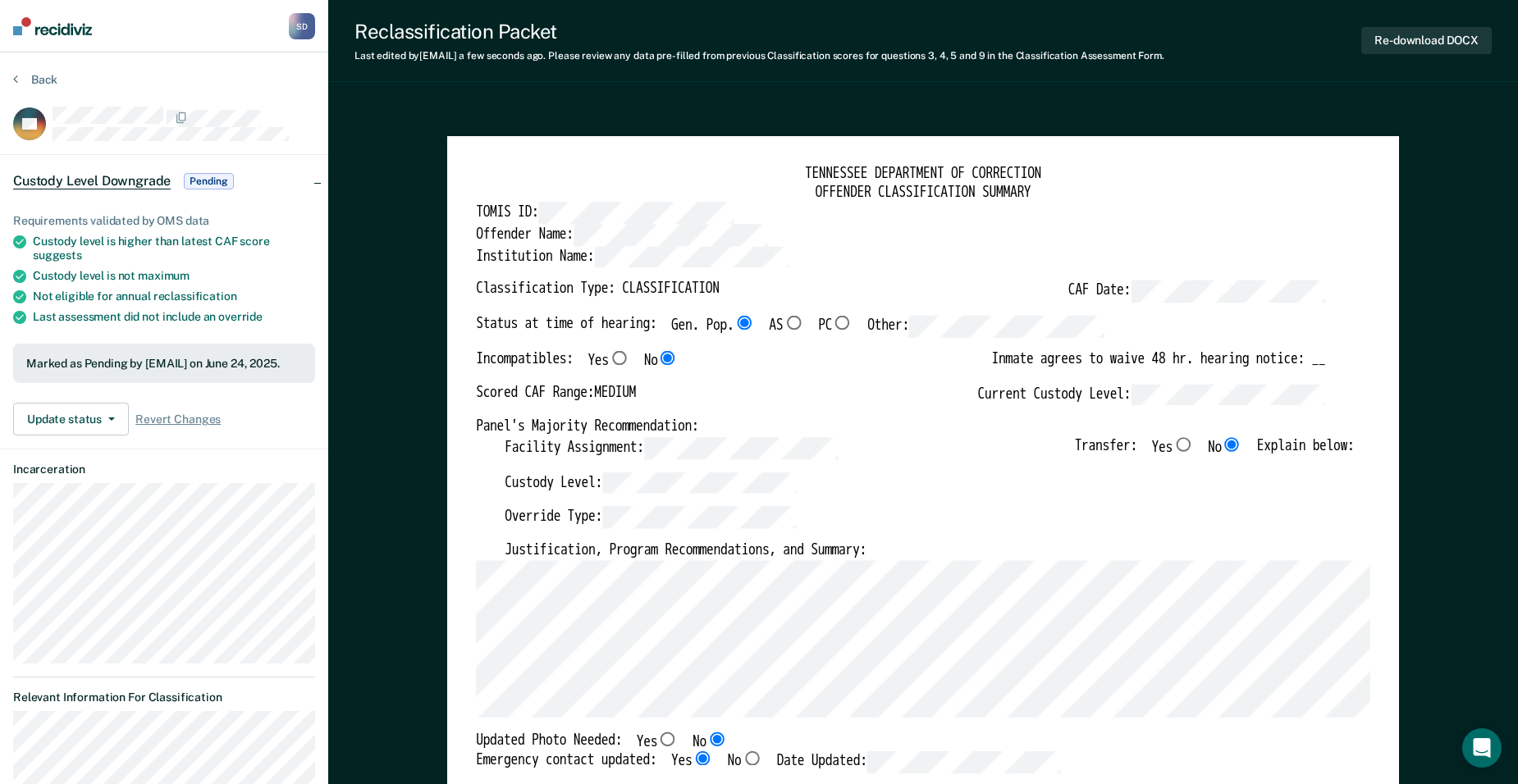 click on "Override Type:" at bounding box center (929, 524) 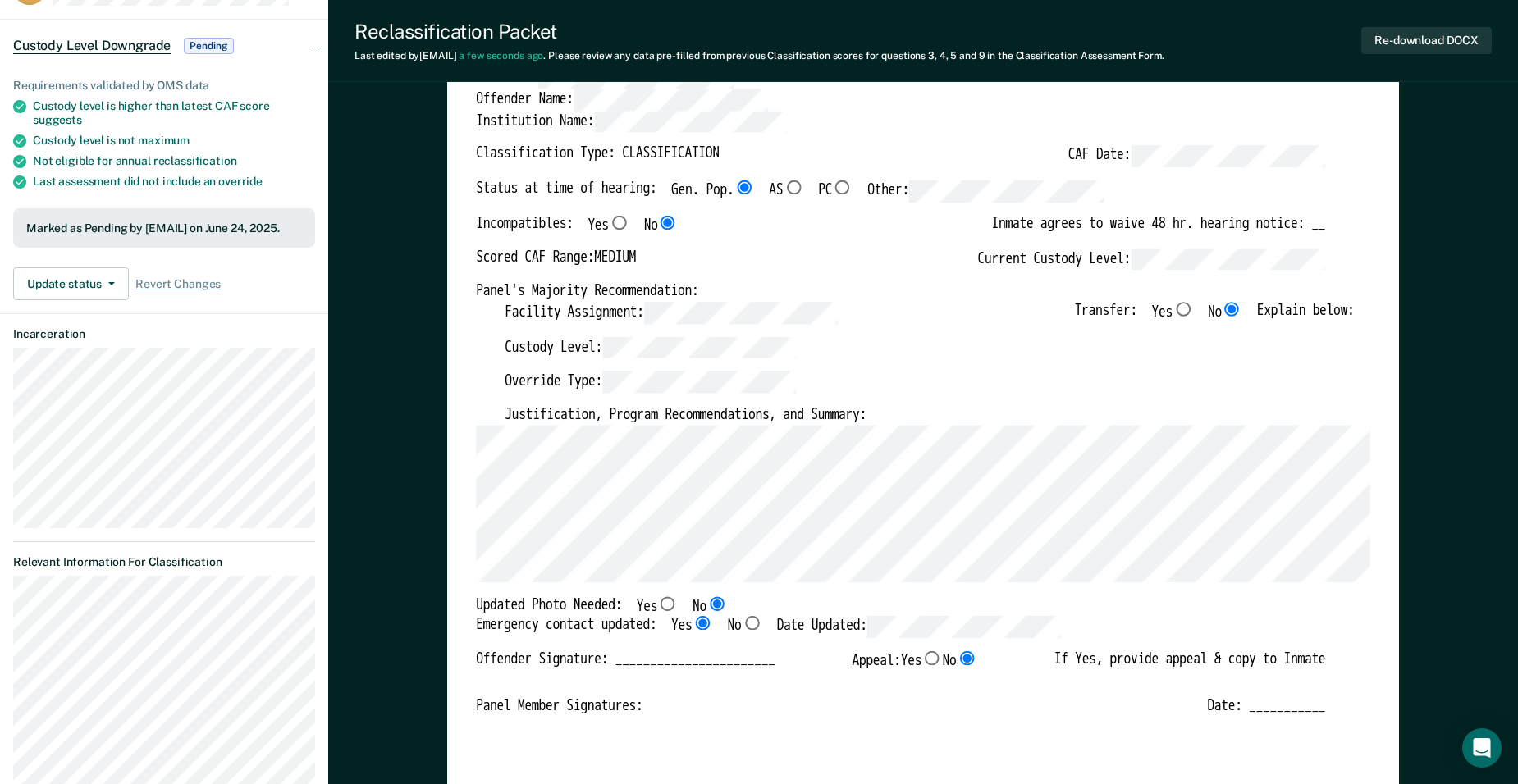 scroll, scrollTop: 164, scrollLeft: 0, axis: vertical 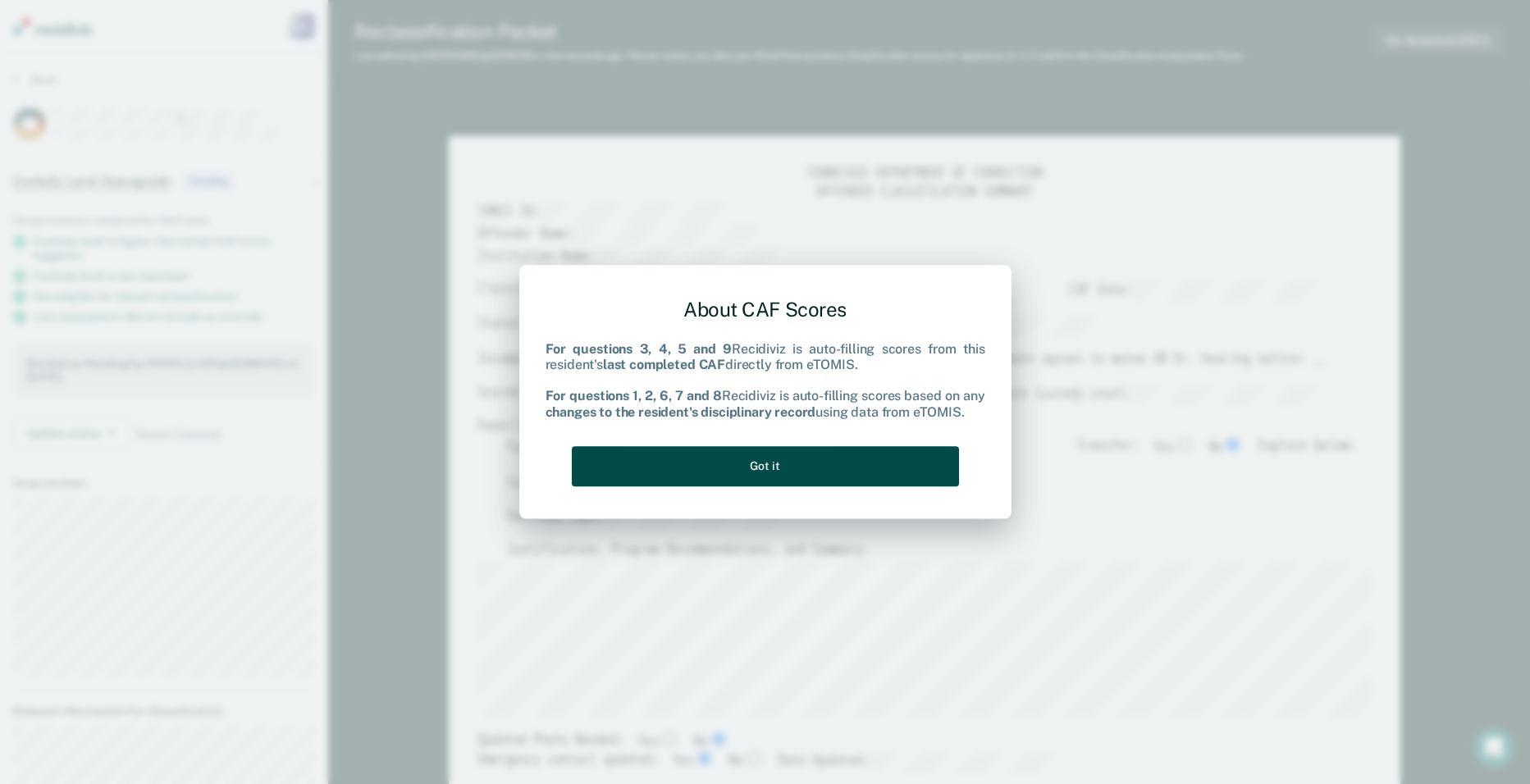 drag, startPoint x: 808, startPoint y: 467, endPoint x: 815, endPoint y: 459, distance: 10.6301458 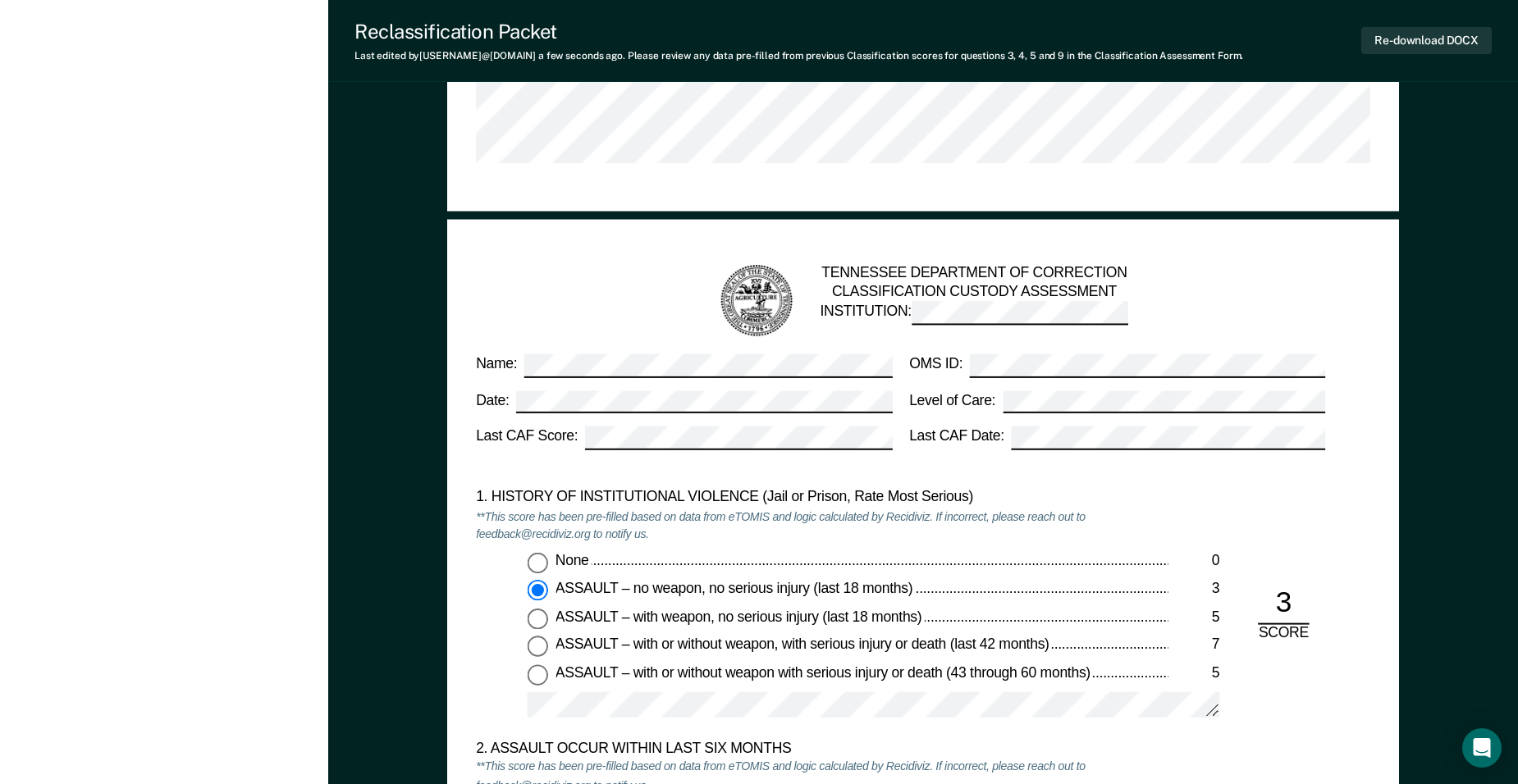 scroll, scrollTop: 1312, scrollLeft: 0, axis: vertical 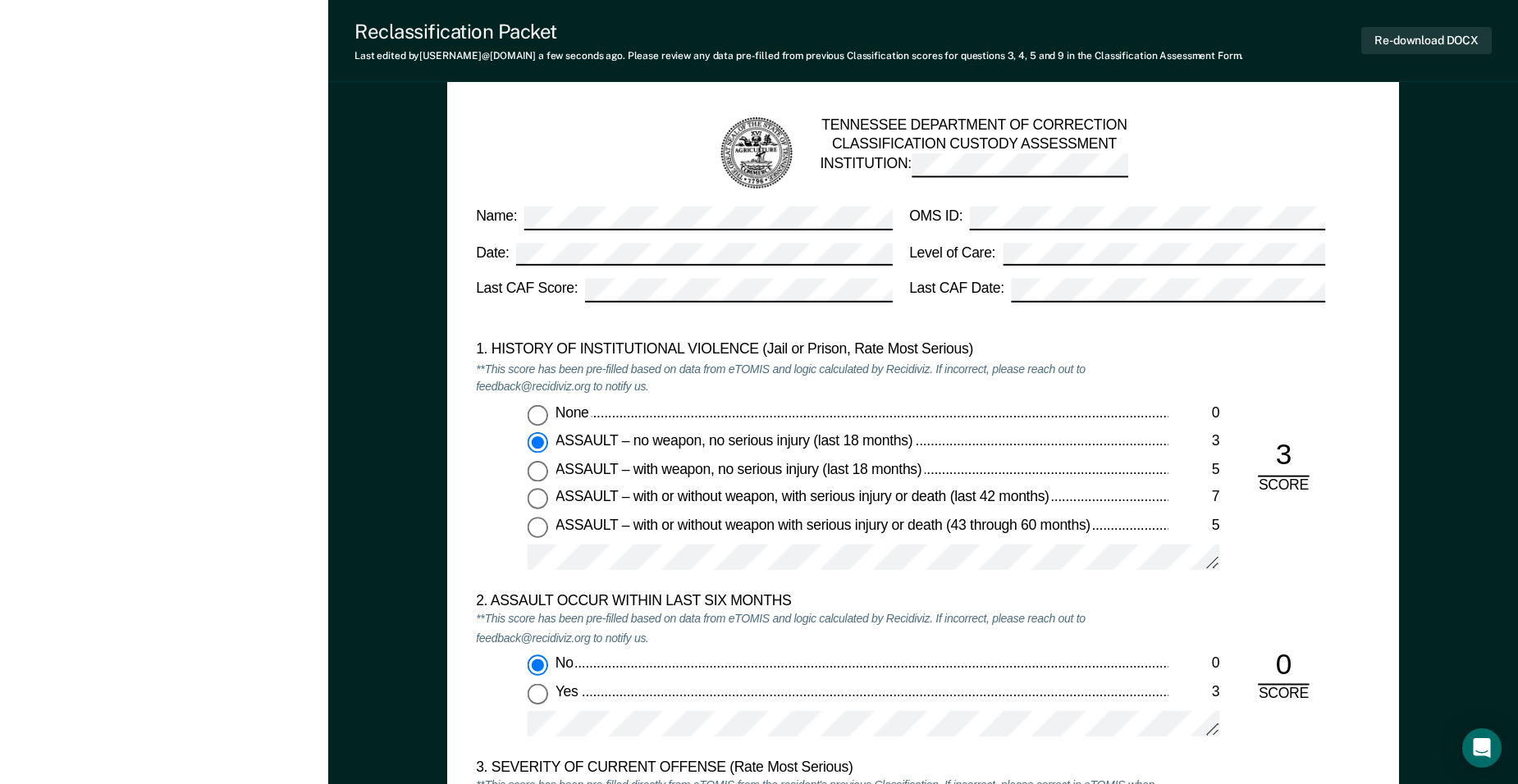click on "Name: OMS ID: Date: Level of Care: Last CAF Score: Last CAF Date:" at bounding box center (900, 261) 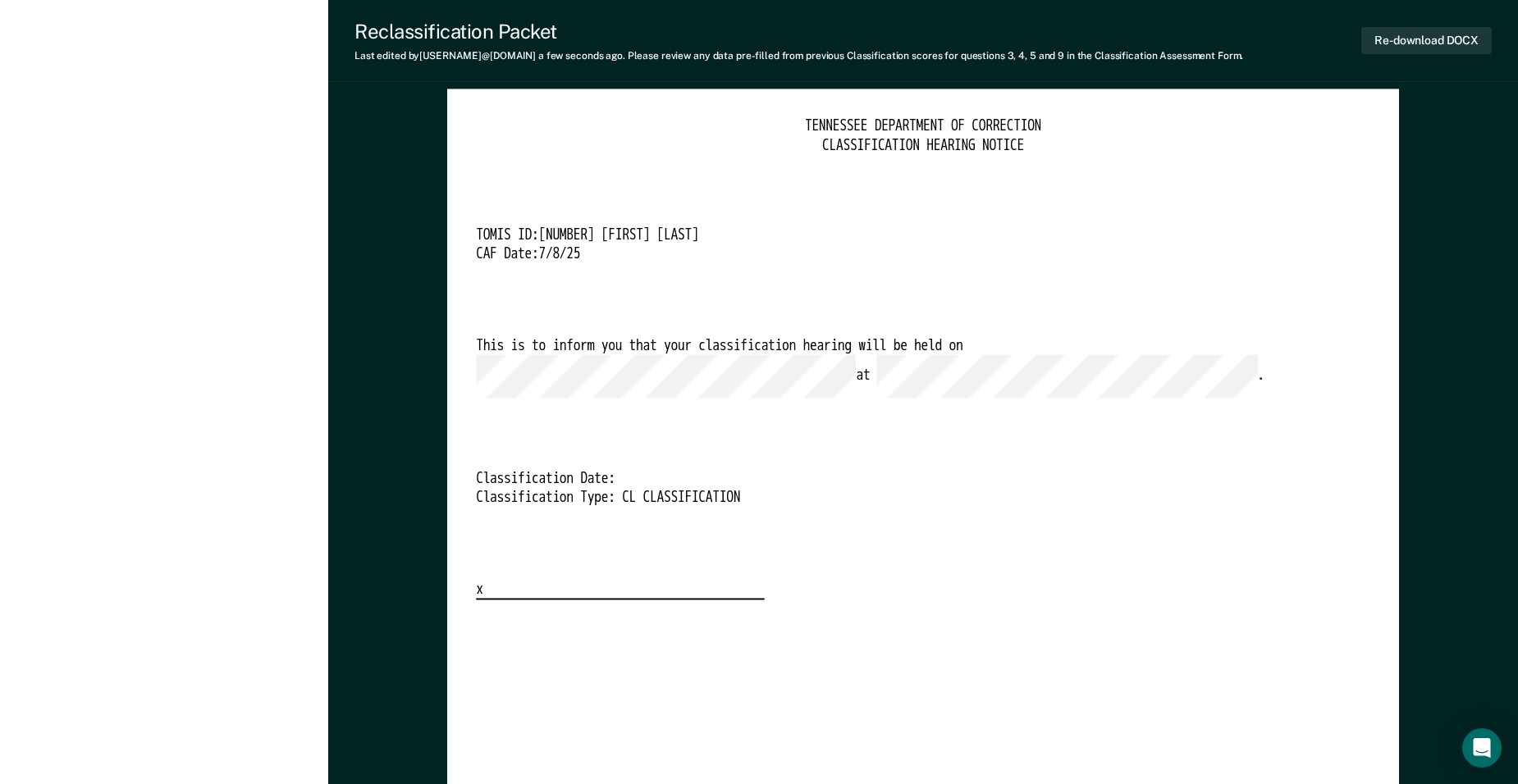 scroll, scrollTop: 3936, scrollLeft: 0, axis: vertical 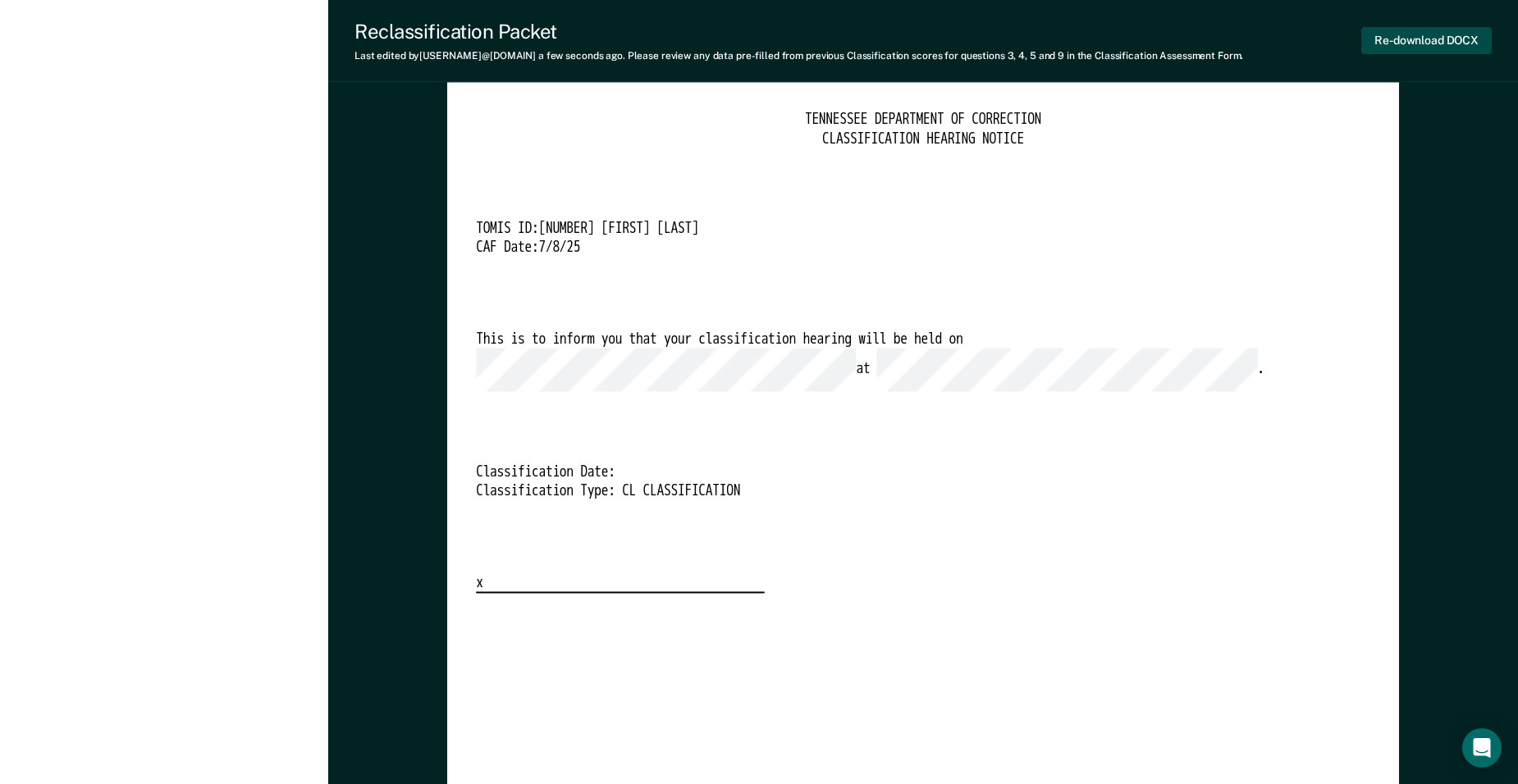 click on "Re-download DOCX" at bounding box center (1426, 40) 